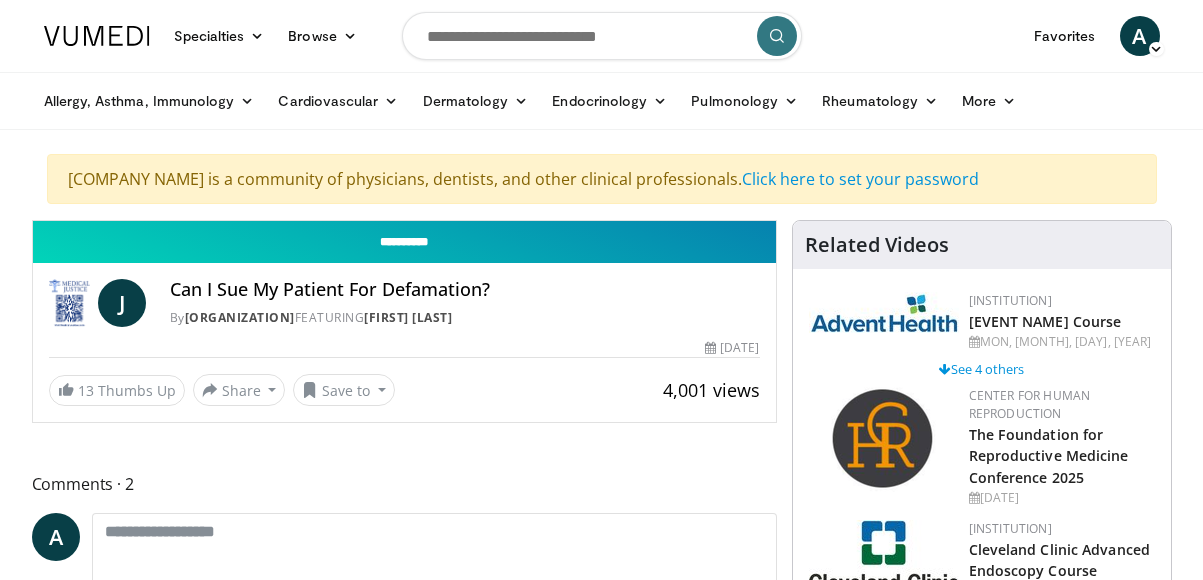 scroll, scrollTop: 0, scrollLeft: 0, axis: both 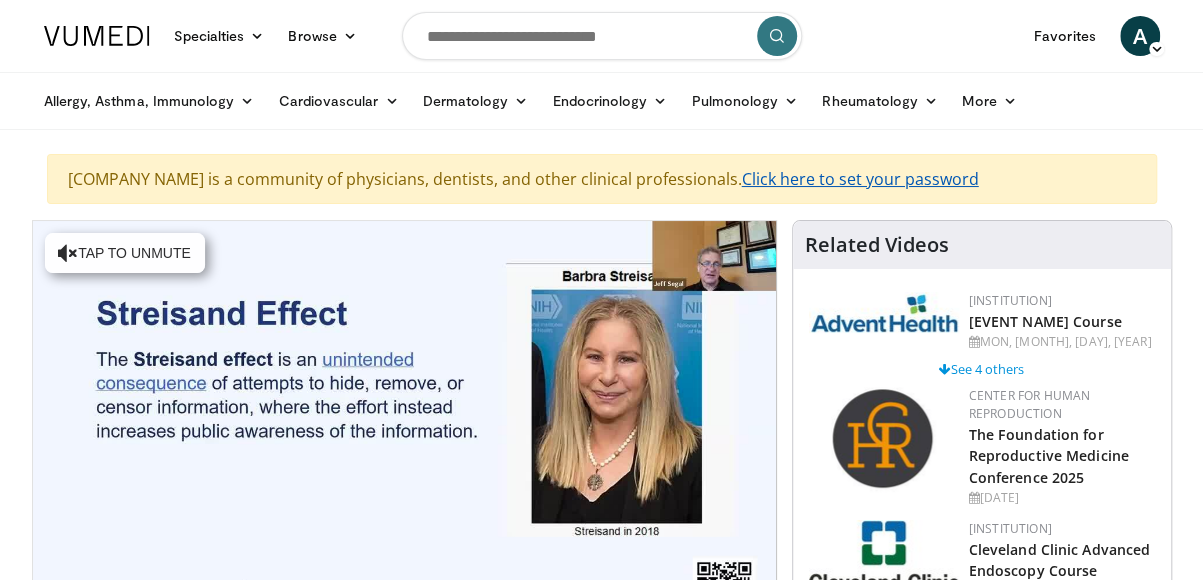 click on "Click here to set your password" at bounding box center (860, 179) 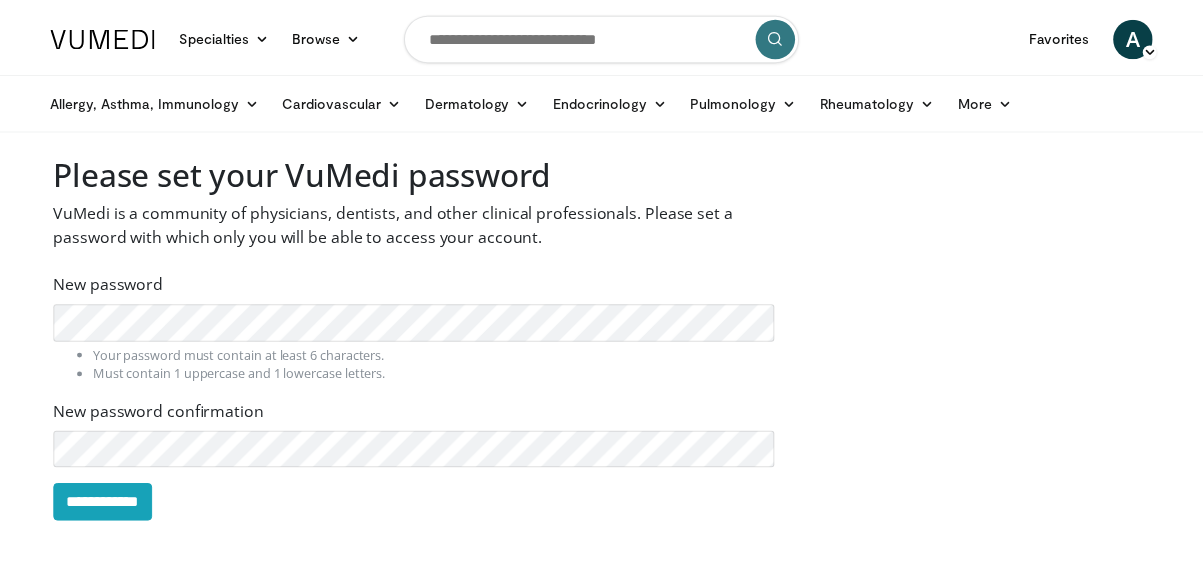 scroll, scrollTop: 0, scrollLeft: 0, axis: both 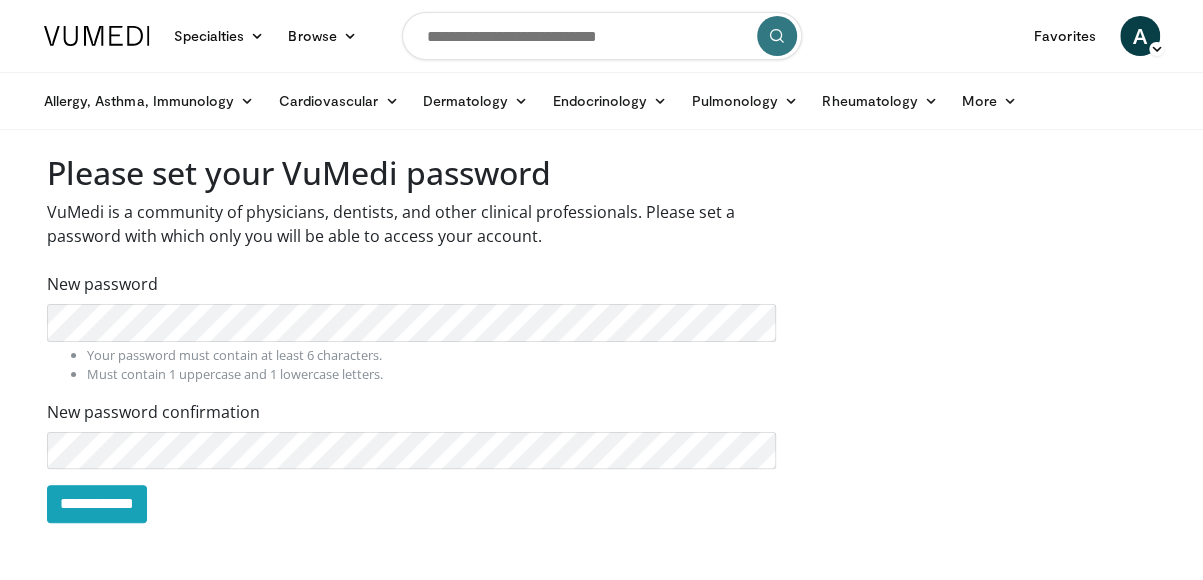click on "**********" at bounding box center (412, 397) 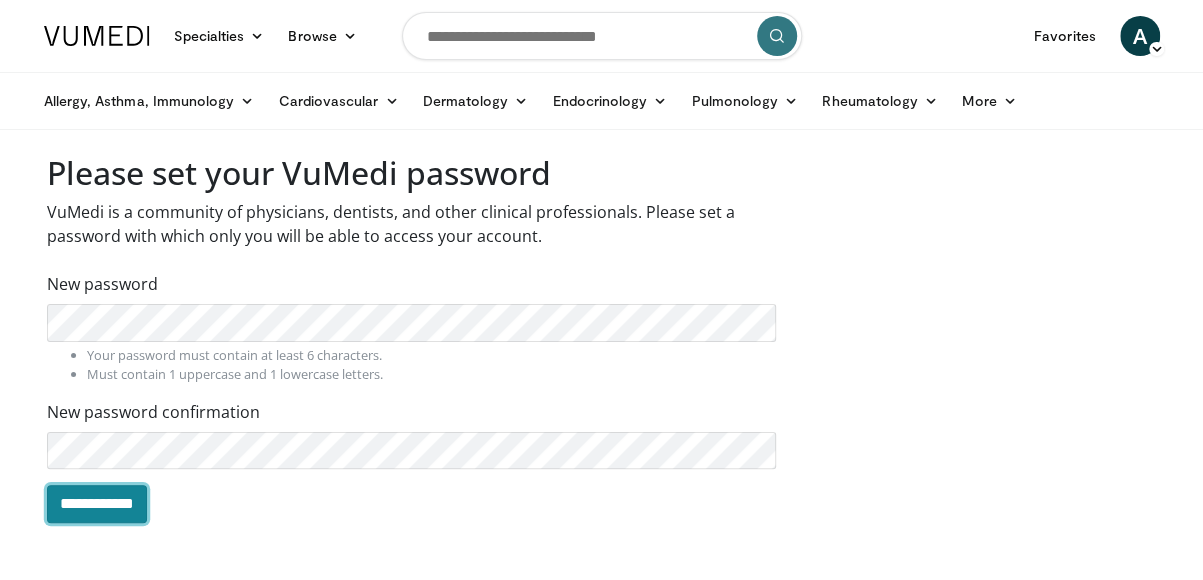 click on "**********" at bounding box center [97, 504] 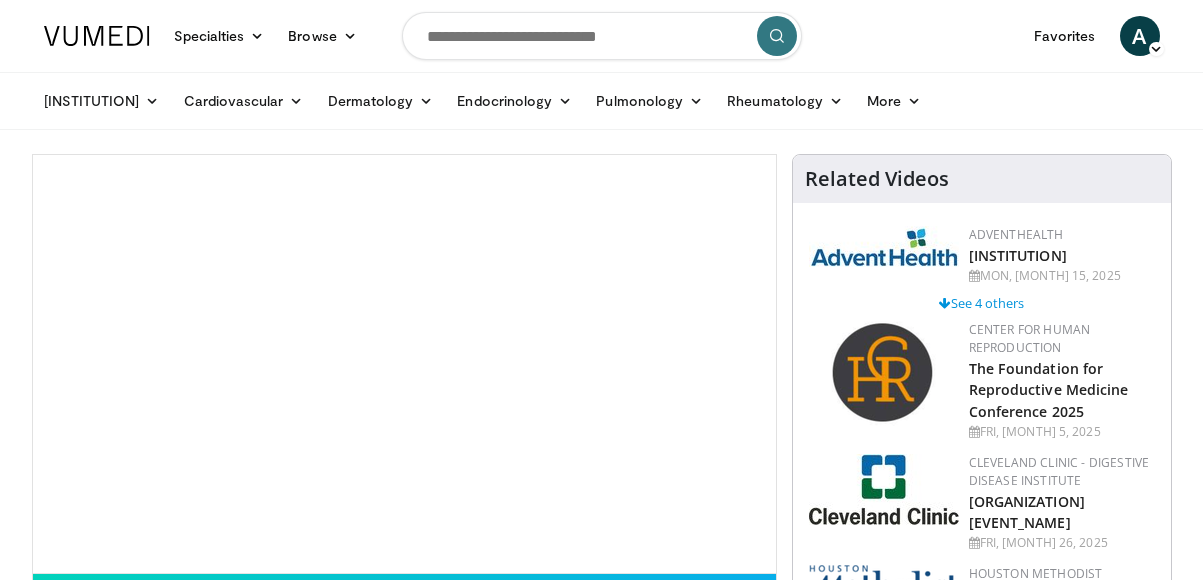scroll, scrollTop: 0, scrollLeft: 0, axis: both 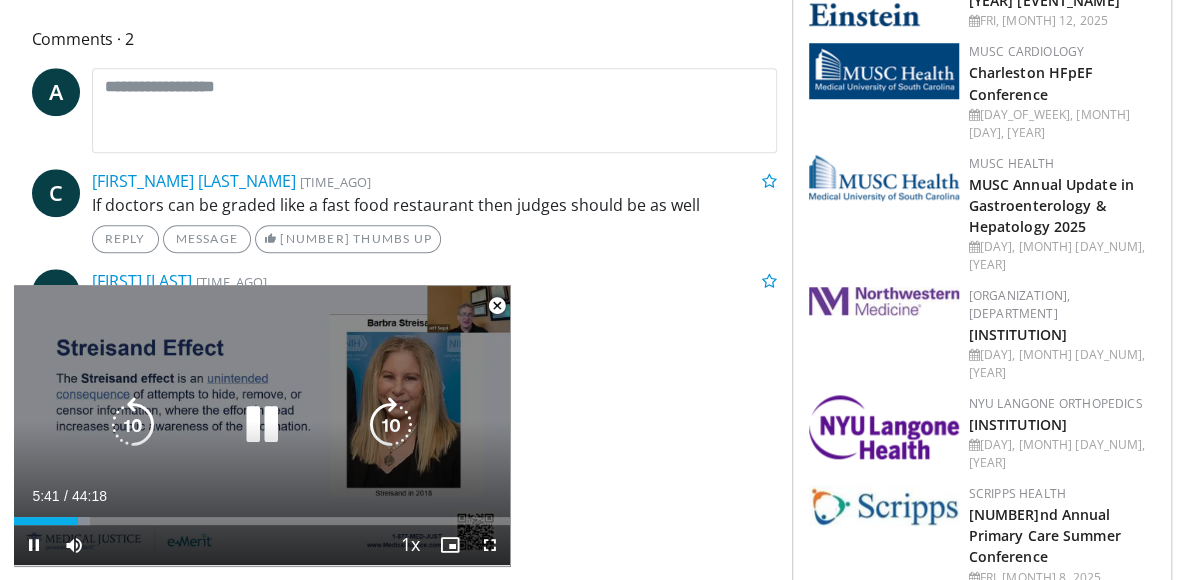 click on "10 seconds
Tap to unmute" at bounding box center (262, 425) 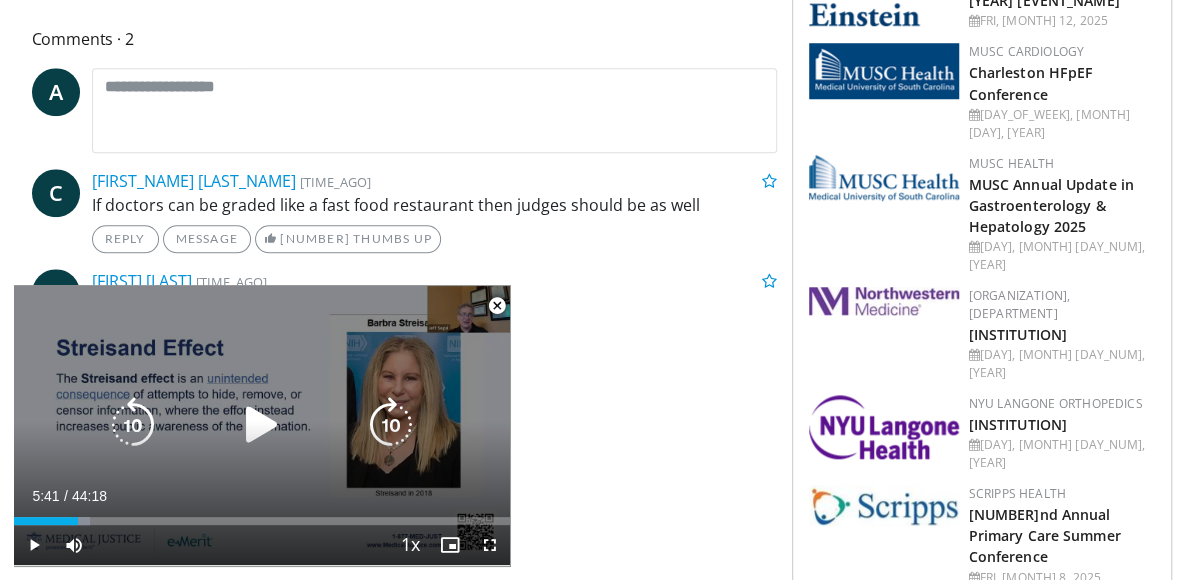 click on "10 seconds
Tap to unmute" at bounding box center (262, 425) 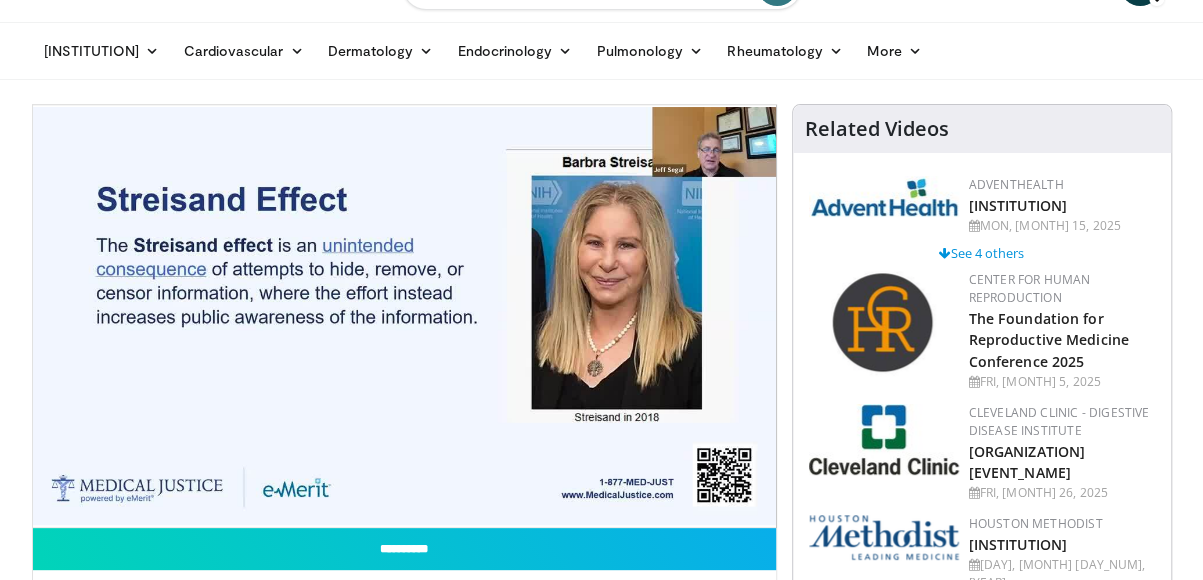 scroll, scrollTop: 0, scrollLeft: 0, axis: both 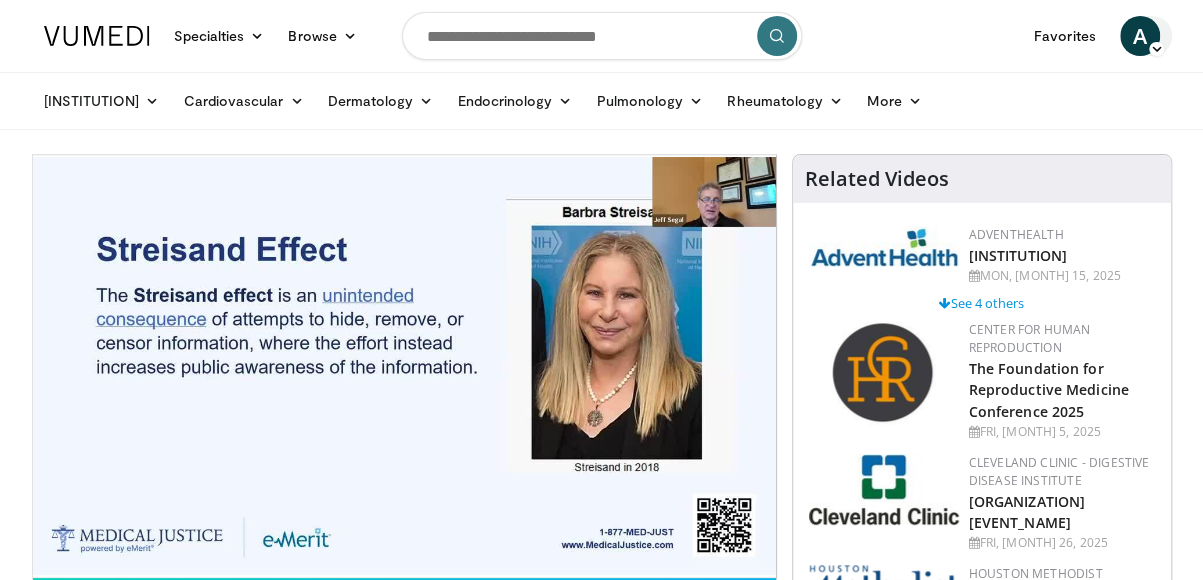 click at bounding box center [1156, 49] 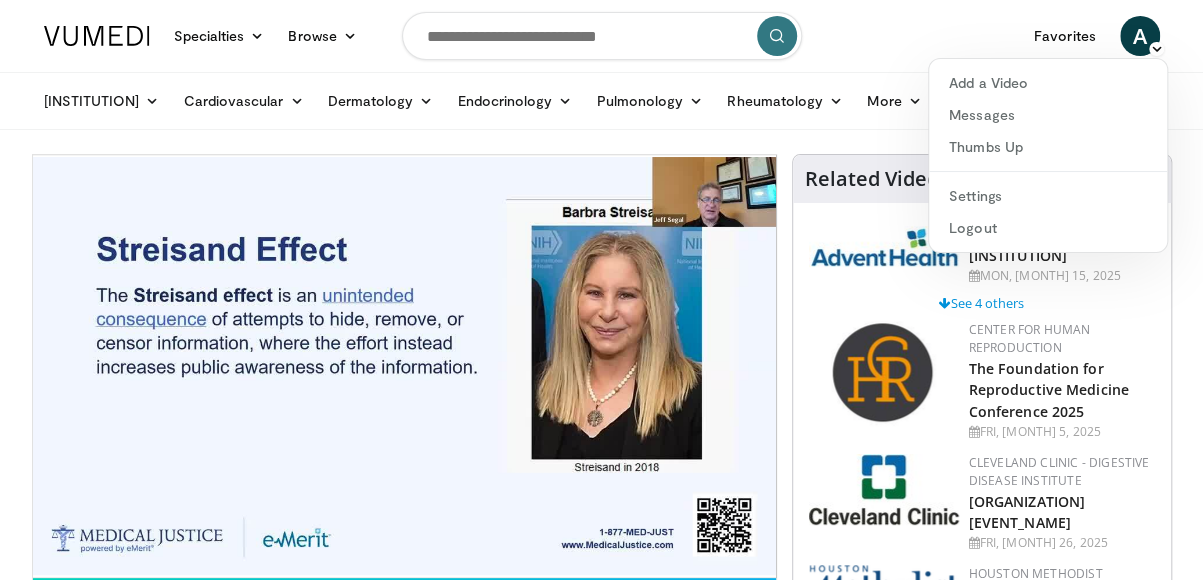 click on "[SPECIALTY], [SPECIALTY]
[CONDITION]
[CONDITION]
[CONDITION]
[SPECIALTY]
[CONDITION]
[SPECIALTY]
[CONDITION]
[CONDITION]
[CONDITION]
[CONDITION]
[CONDITION]
[CONDITION]
[CONDITION]
[CONDITION]" at bounding box center (602, 101) 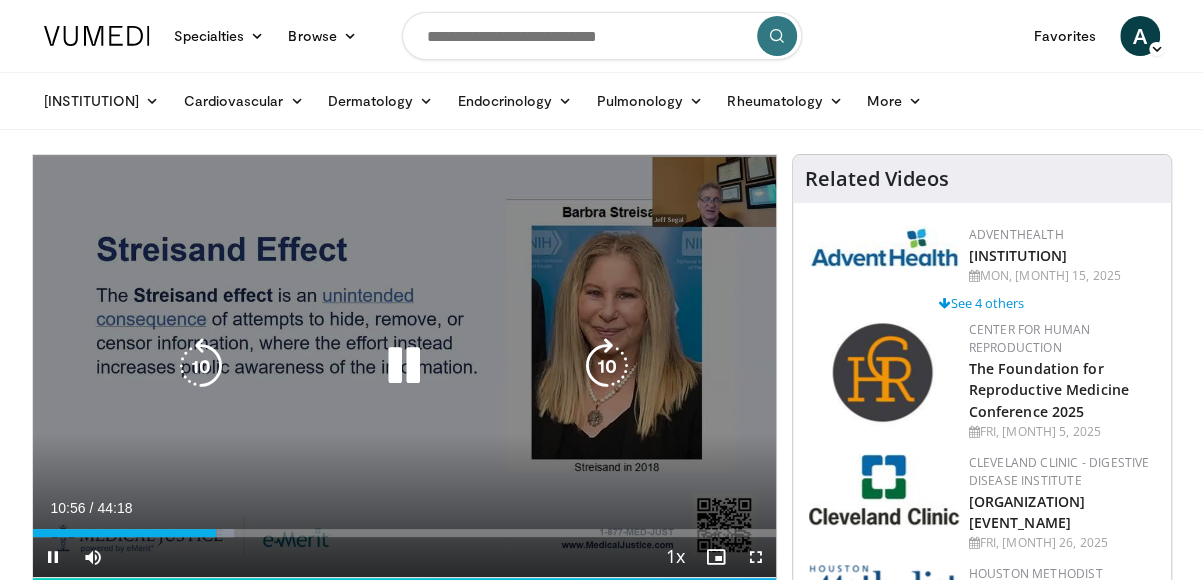 click at bounding box center [404, 366] 